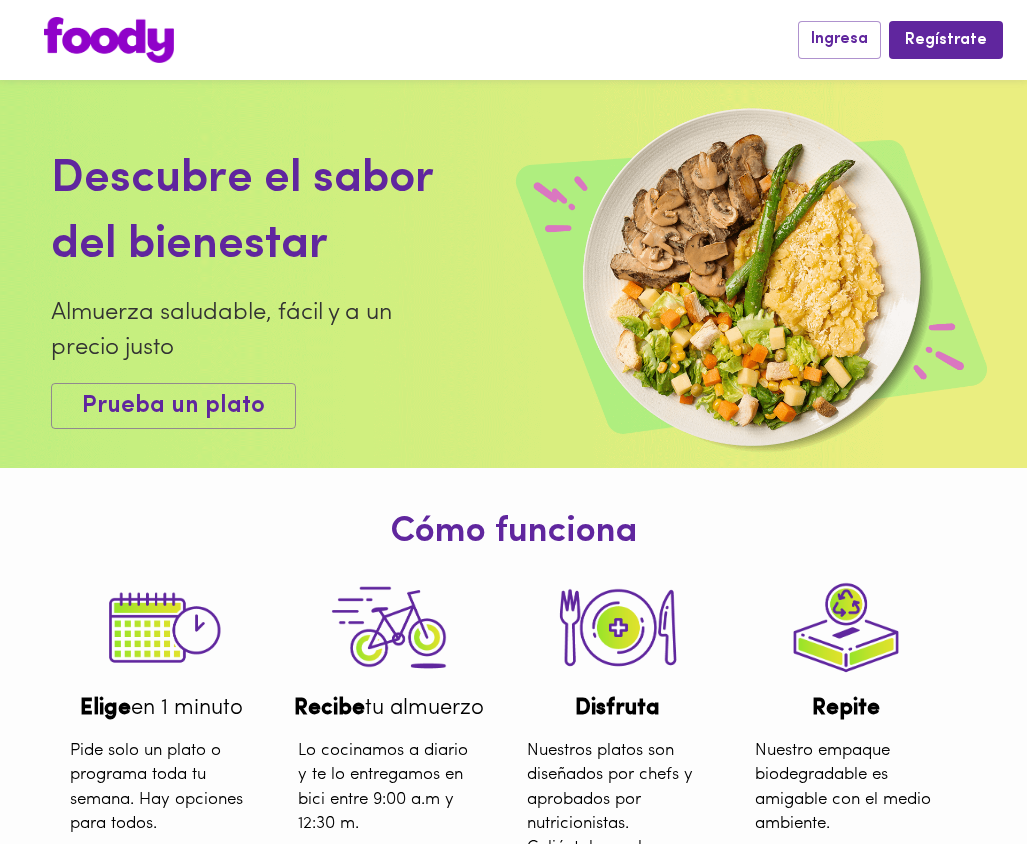 scroll, scrollTop: 0, scrollLeft: 0, axis: both 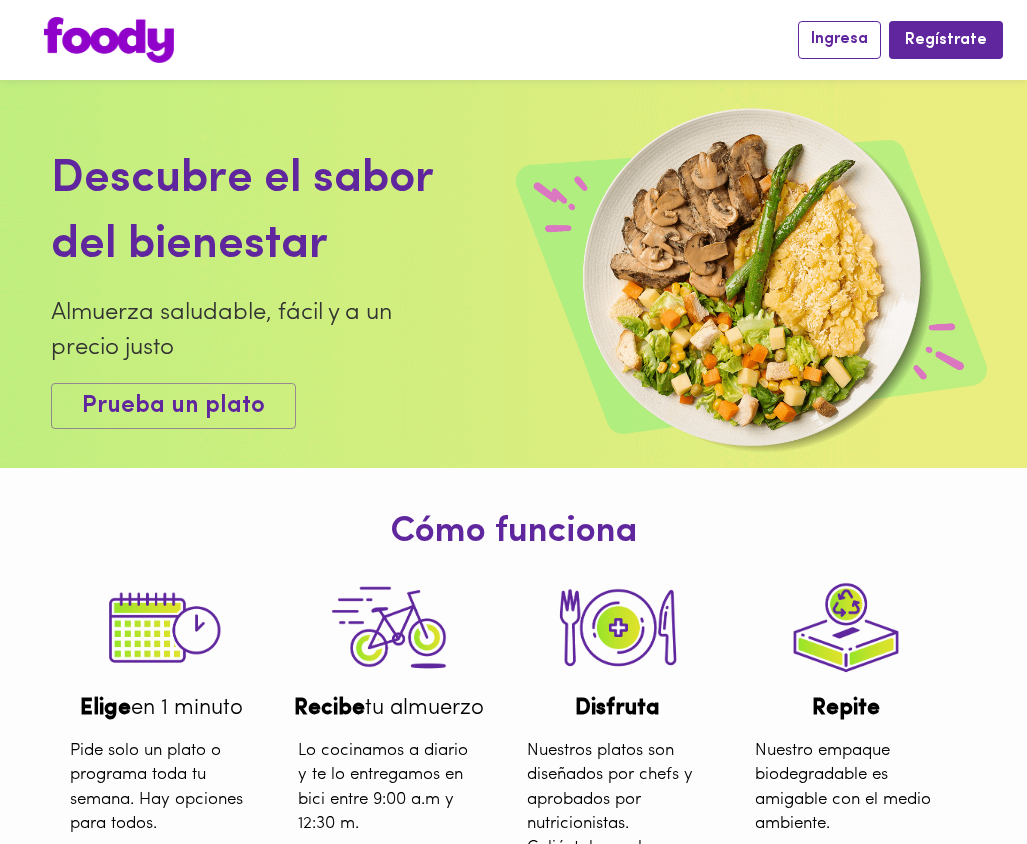 click on "Ingresa" at bounding box center (839, 39) 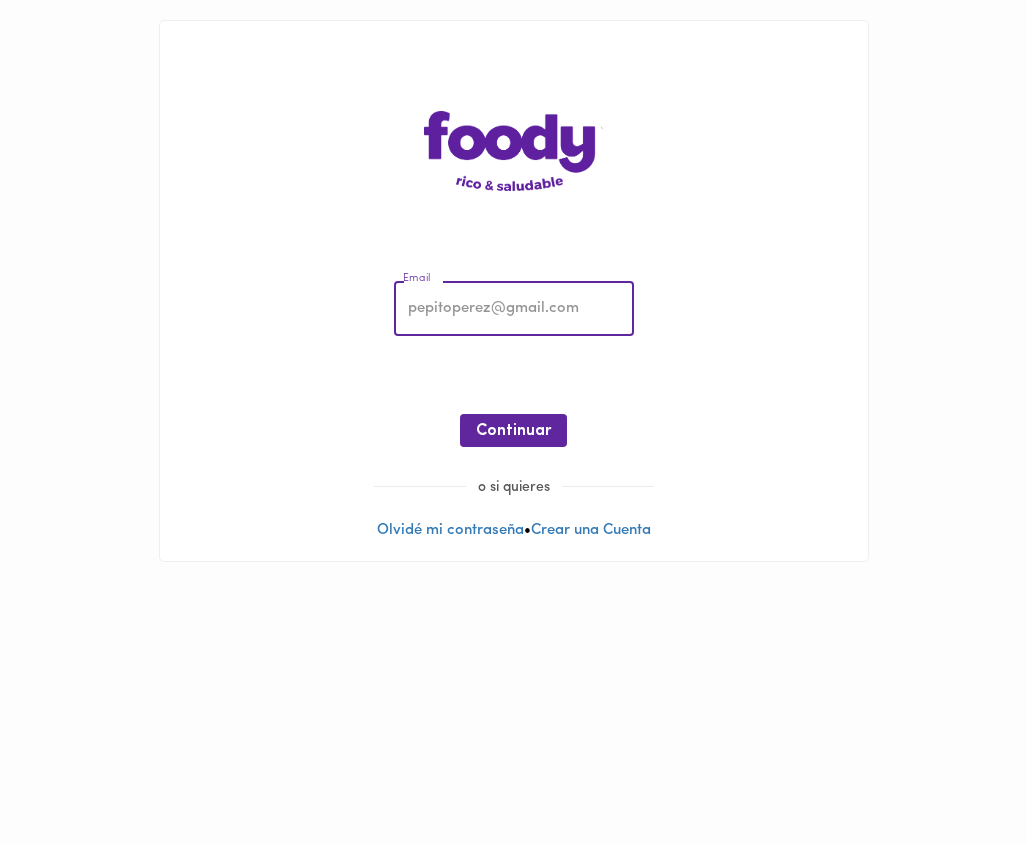click at bounding box center [514, 309] 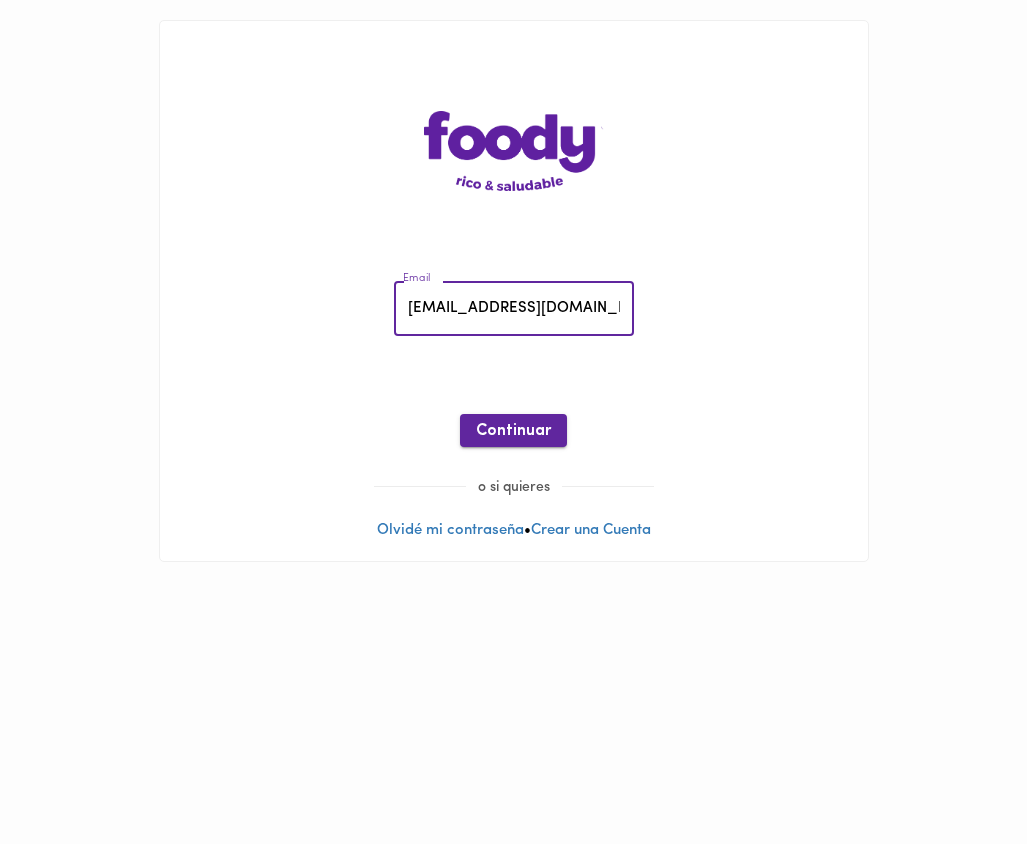 type on "[EMAIL_ADDRESS][DOMAIN_NAME]" 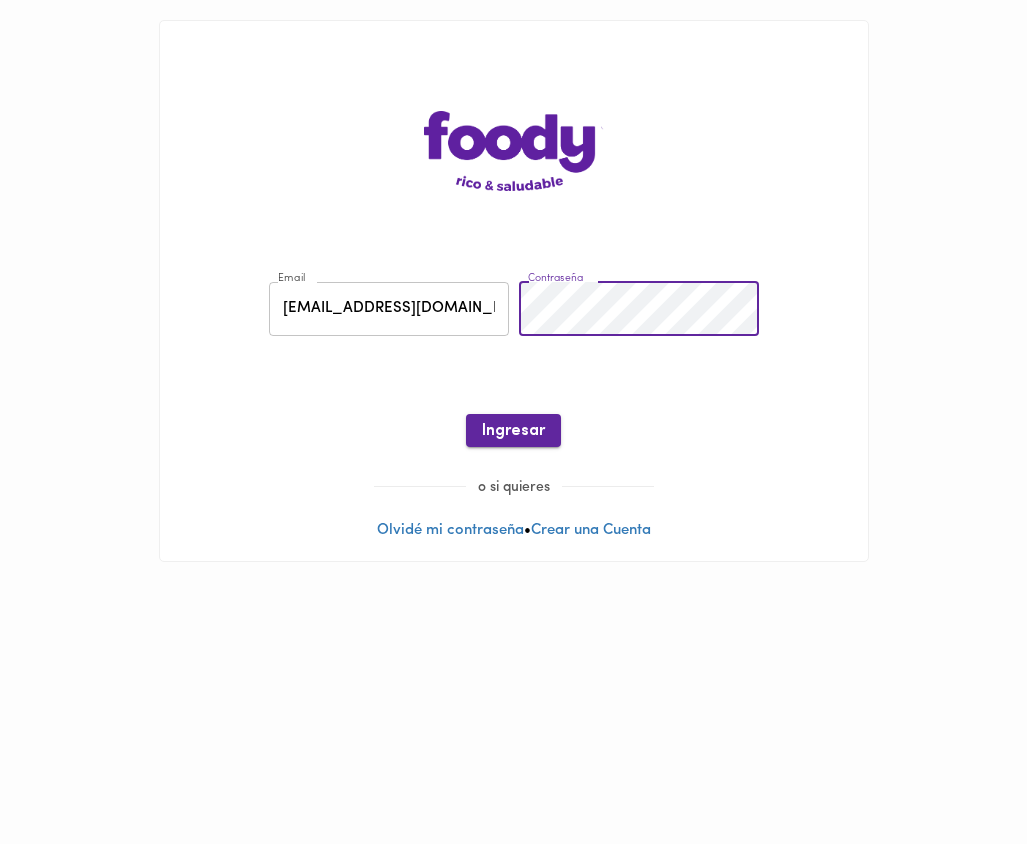 click on "Ingresar" at bounding box center [513, 431] 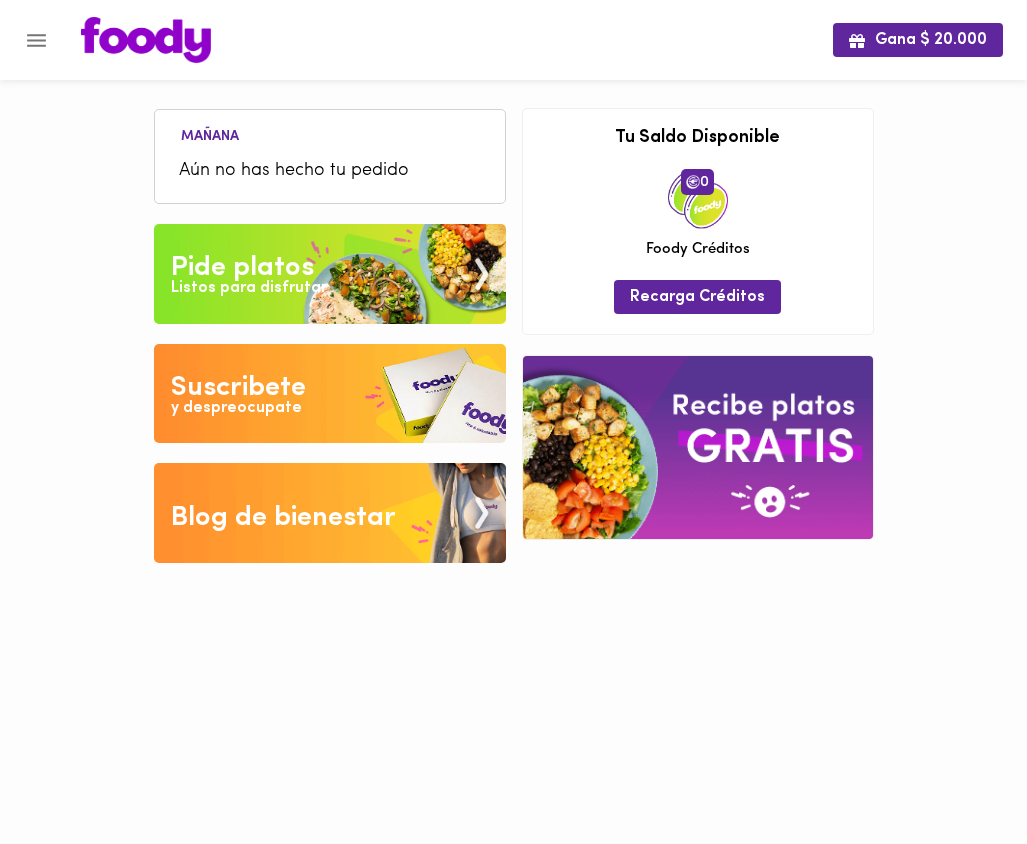 click on "Aún no has hecho tu pedido" at bounding box center [330, 171] 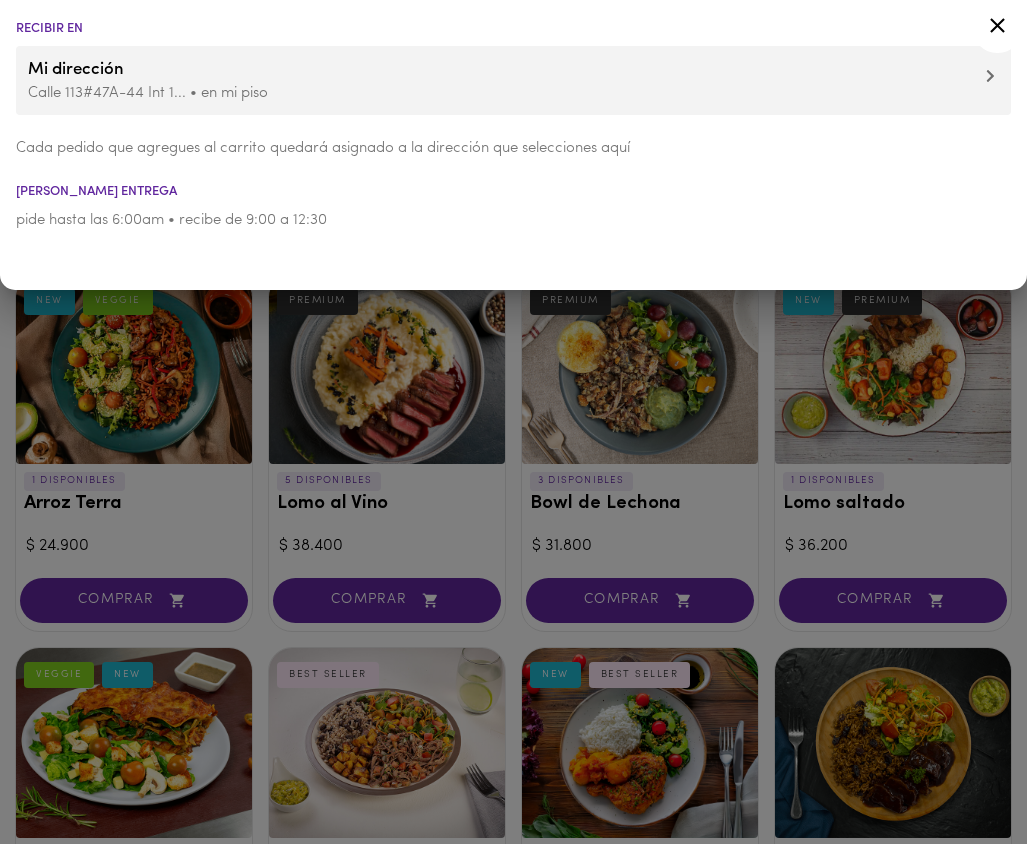 click 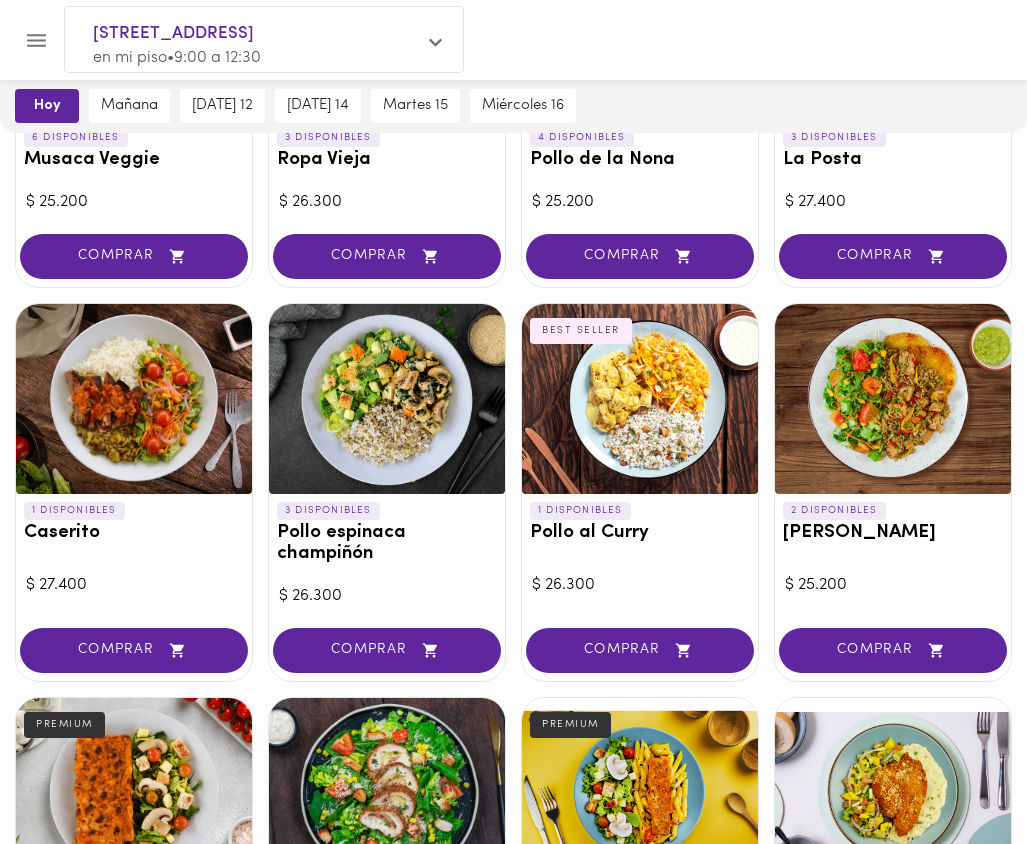 scroll, scrollTop: 719, scrollLeft: 0, axis: vertical 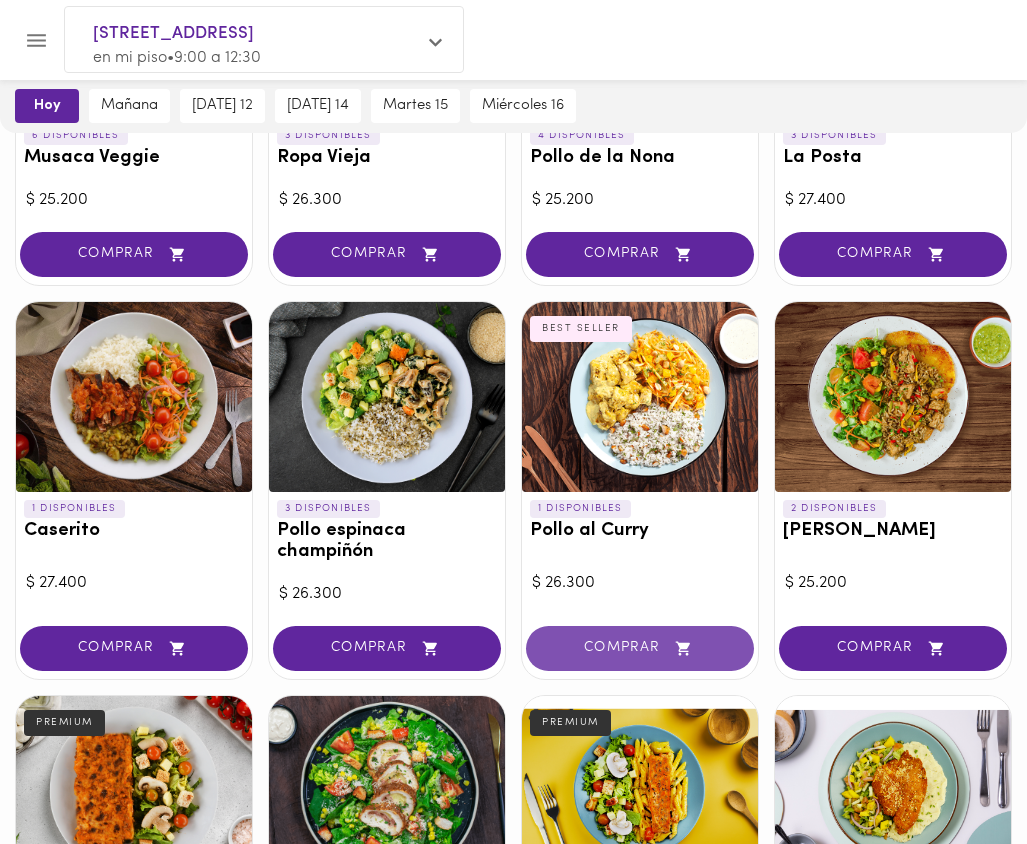 click on "COMPRAR" at bounding box center (640, 648) 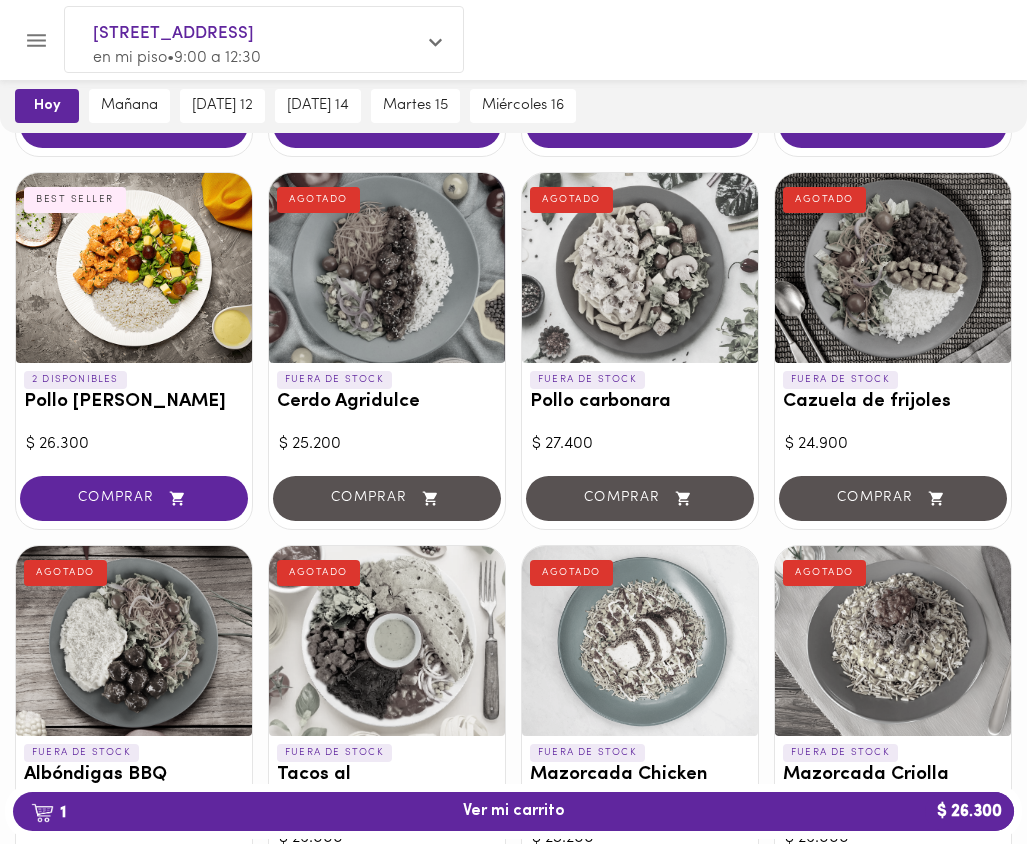 scroll, scrollTop: 1620, scrollLeft: 0, axis: vertical 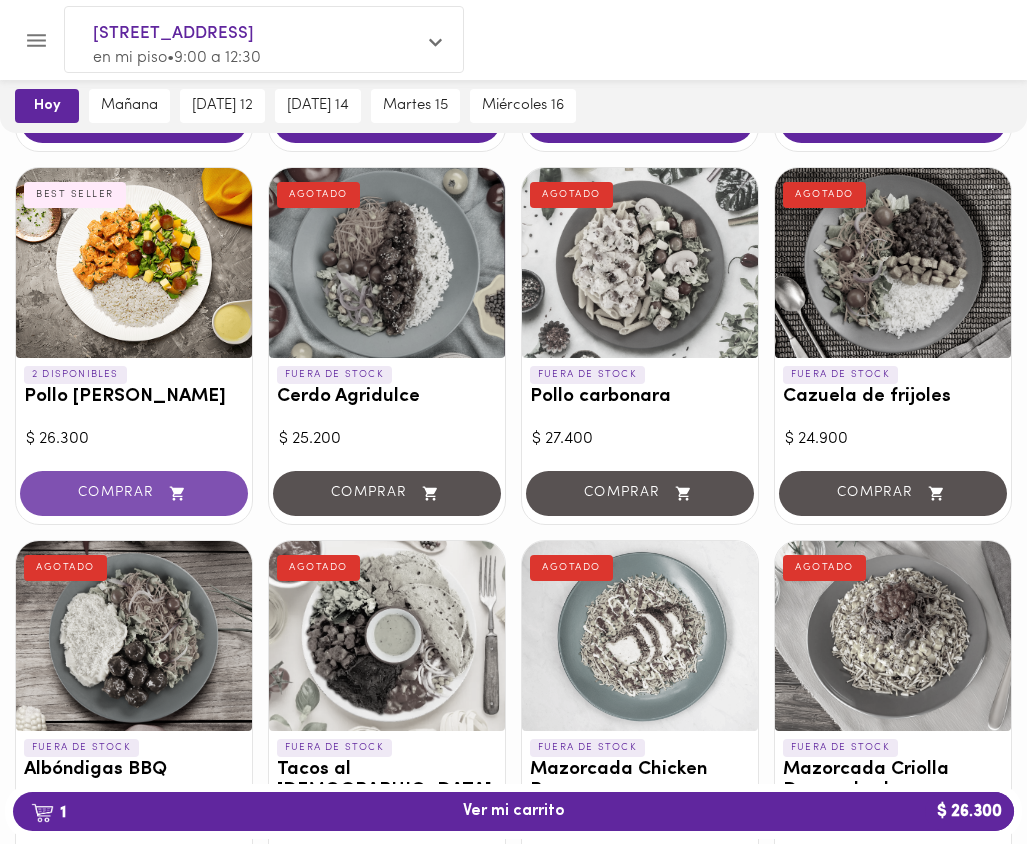 click on "COMPRAR" at bounding box center [134, 493] 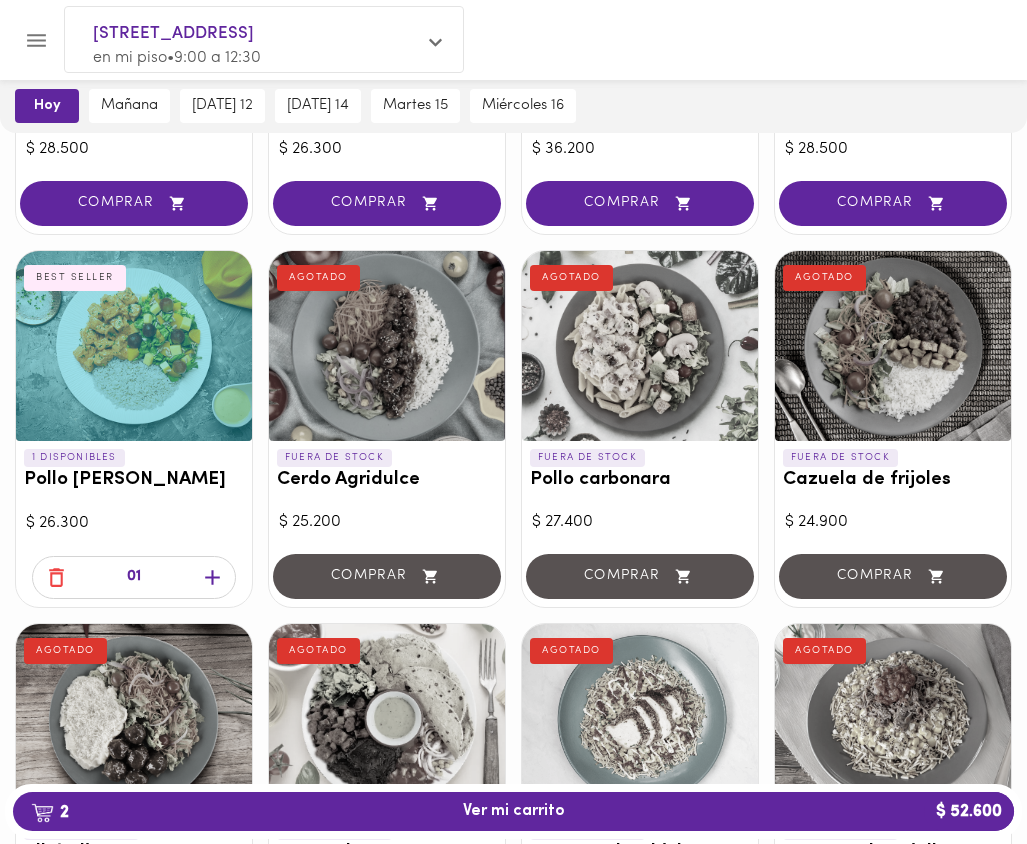 scroll, scrollTop: 1538, scrollLeft: 0, axis: vertical 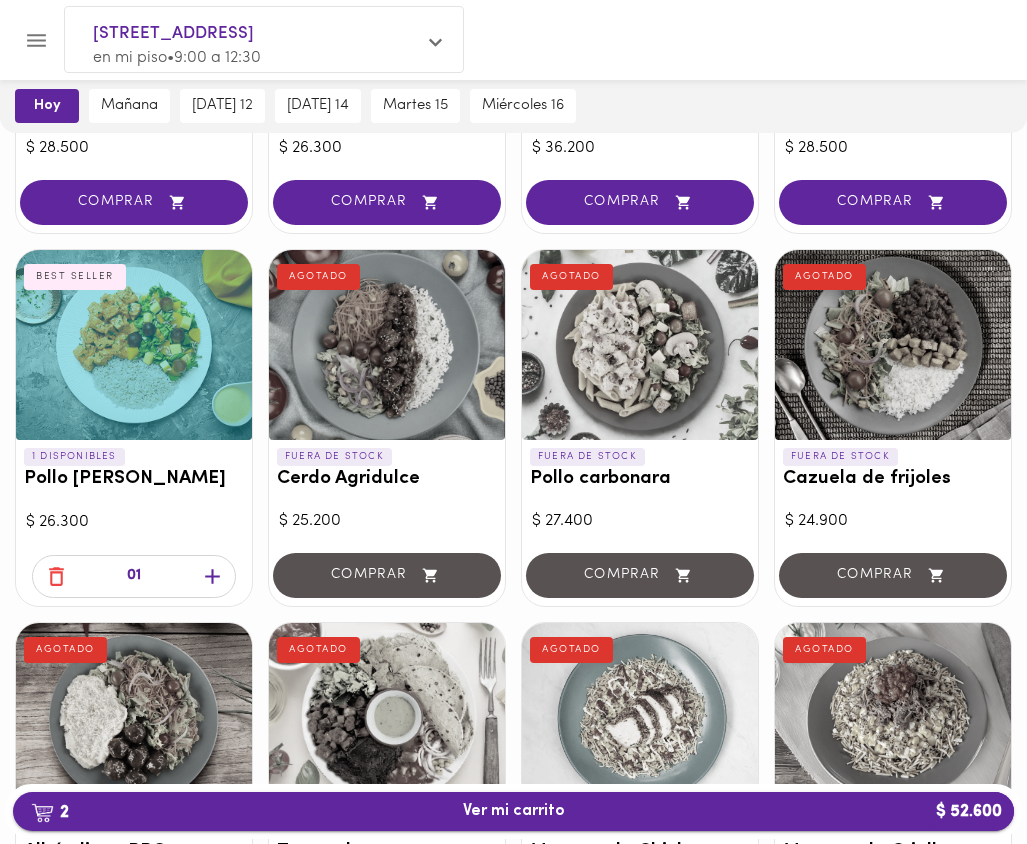 click on "2 Ver mi carrito $ 52.600" at bounding box center (514, 811) 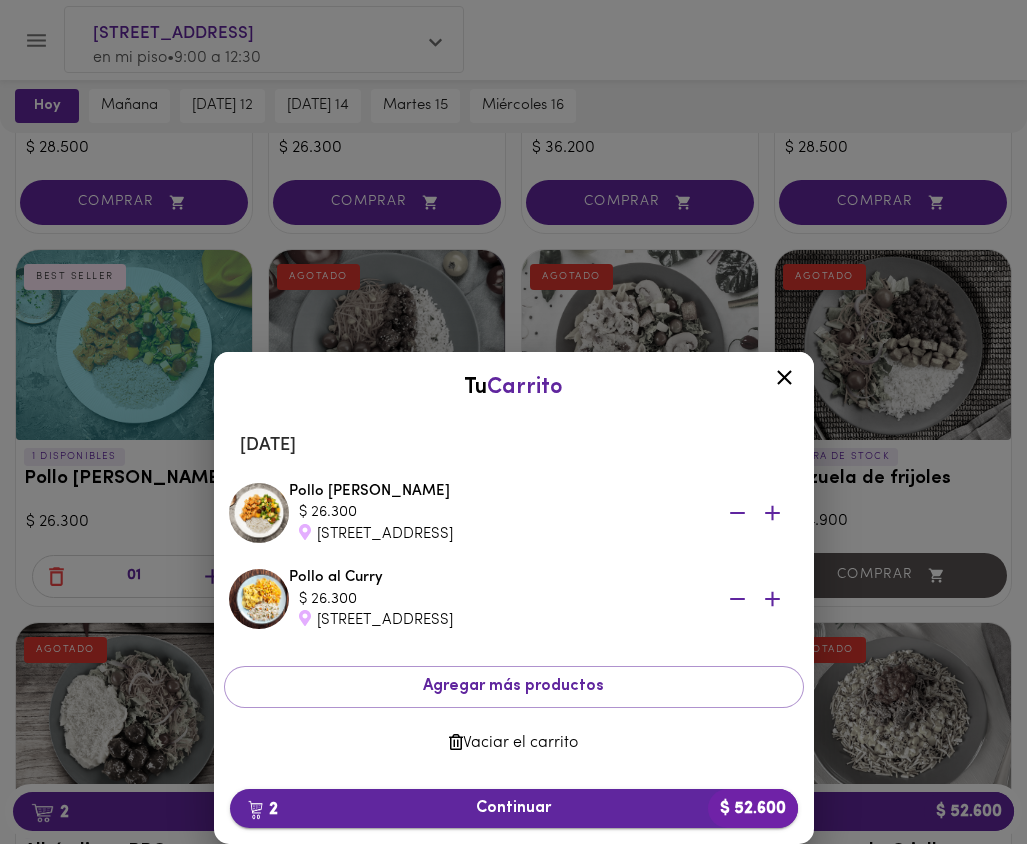 click on "2 Continuar $ 52.600" at bounding box center (514, 808) 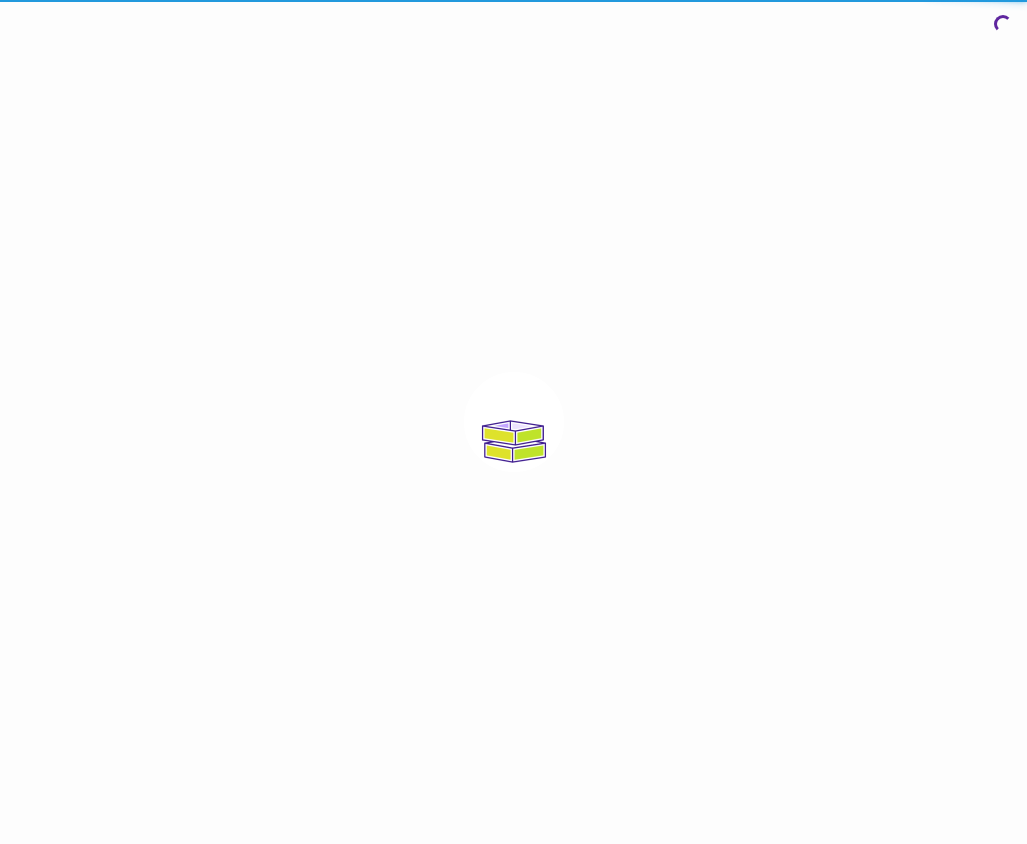 scroll, scrollTop: 0, scrollLeft: 0, axis: both 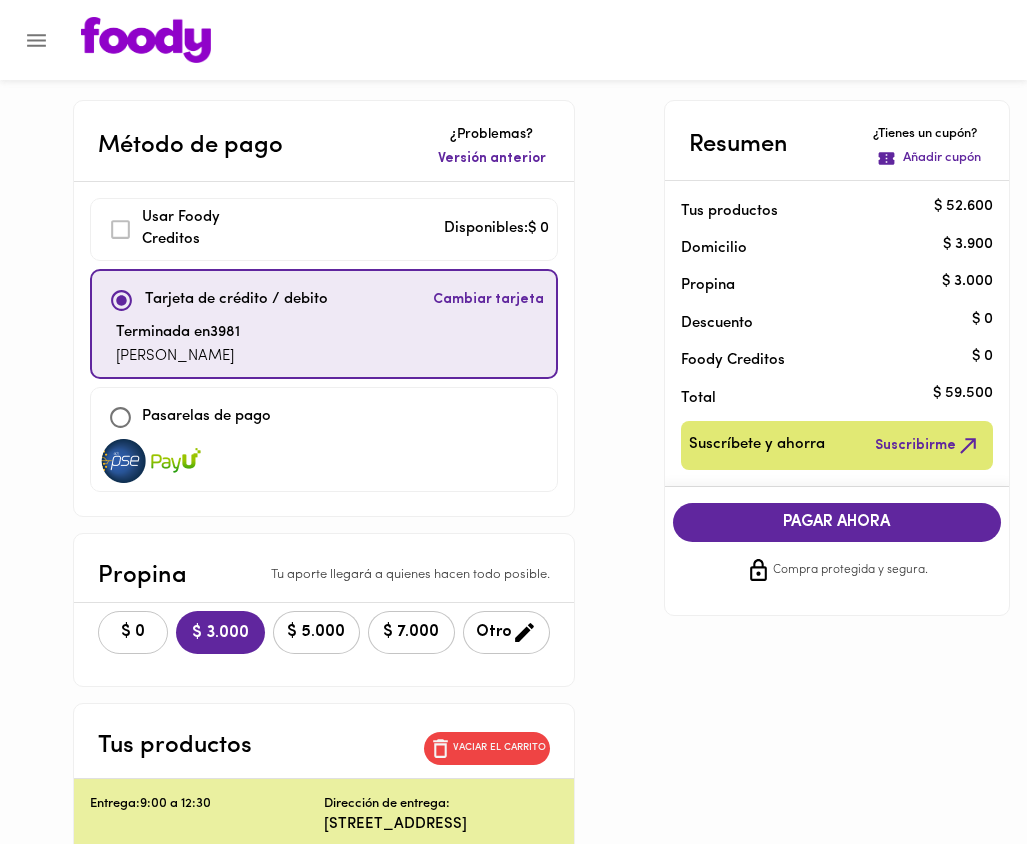 click on "$ 0" at bounding box center (133, 632) 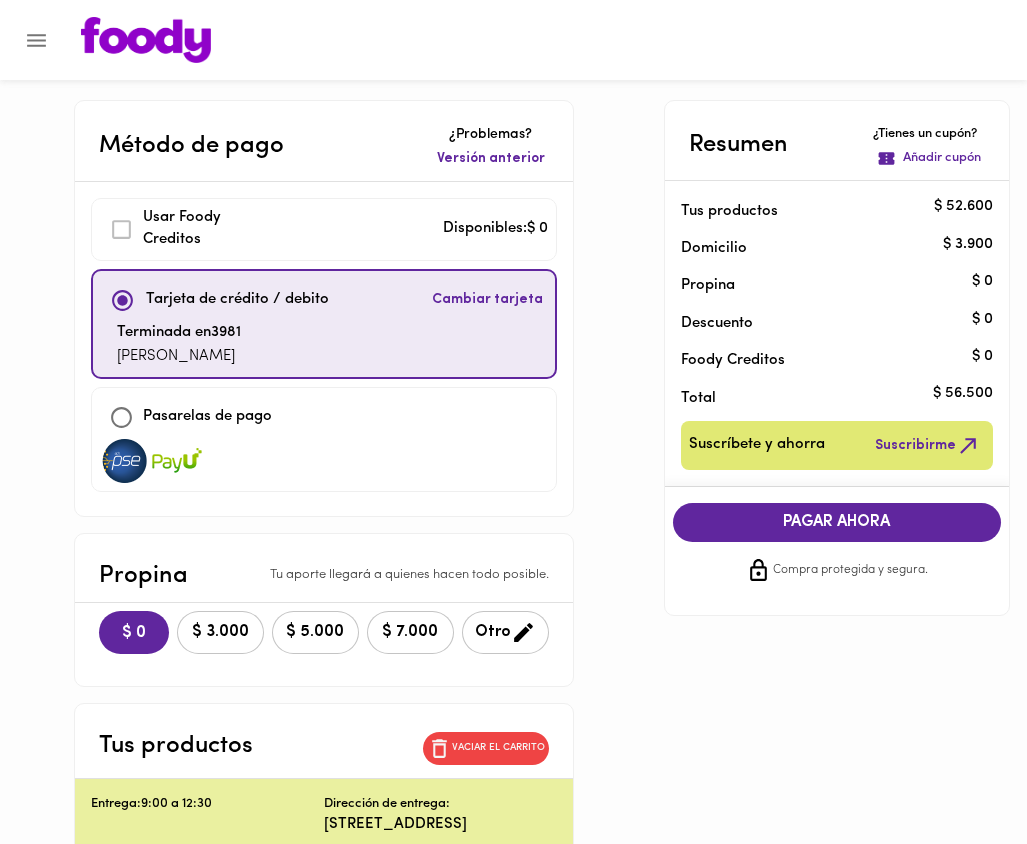 scroll, scrollTop: 0, scrollLeft: 0, axis: both 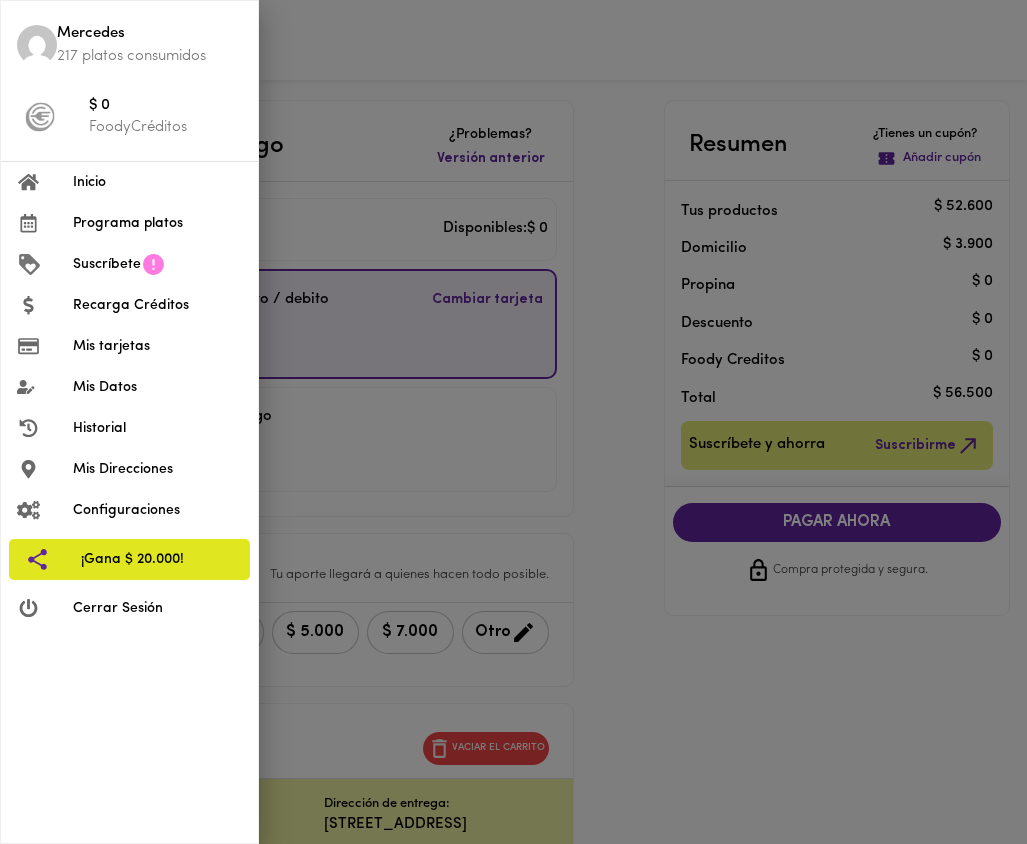 click on "Inicio" at bounding box center (157, 182) 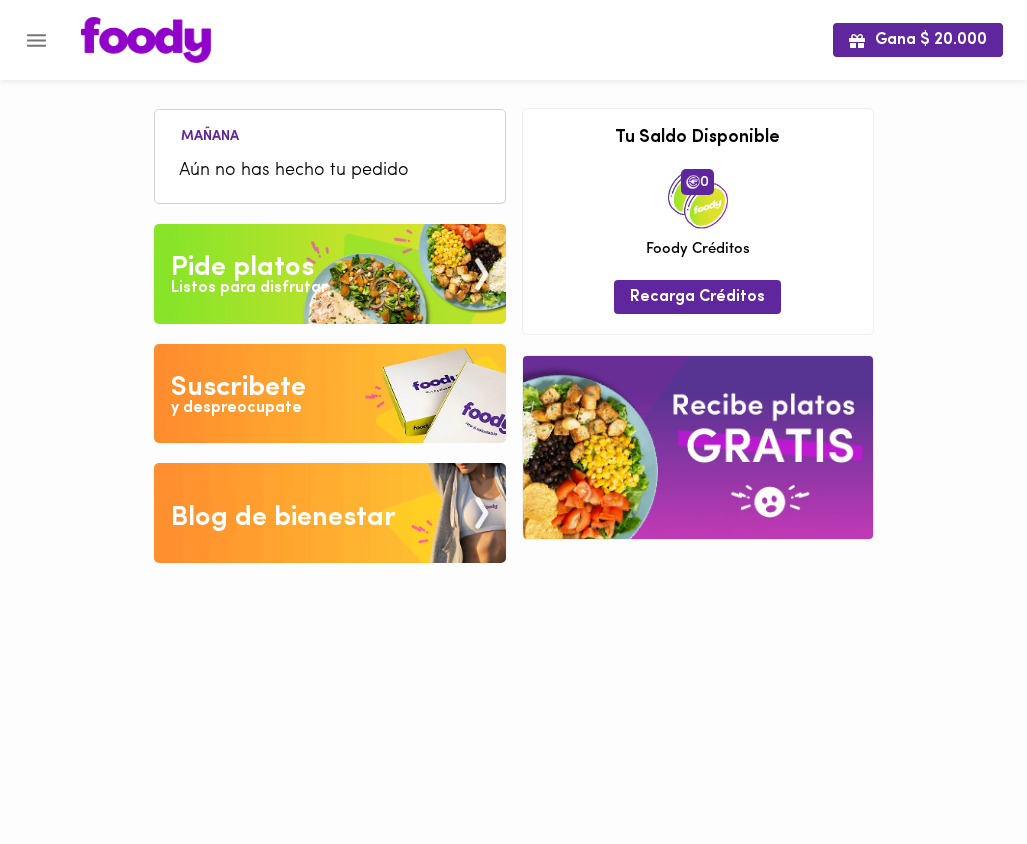 click on "Aún no has hecho tu pedido" at bounding box center [330, 171] 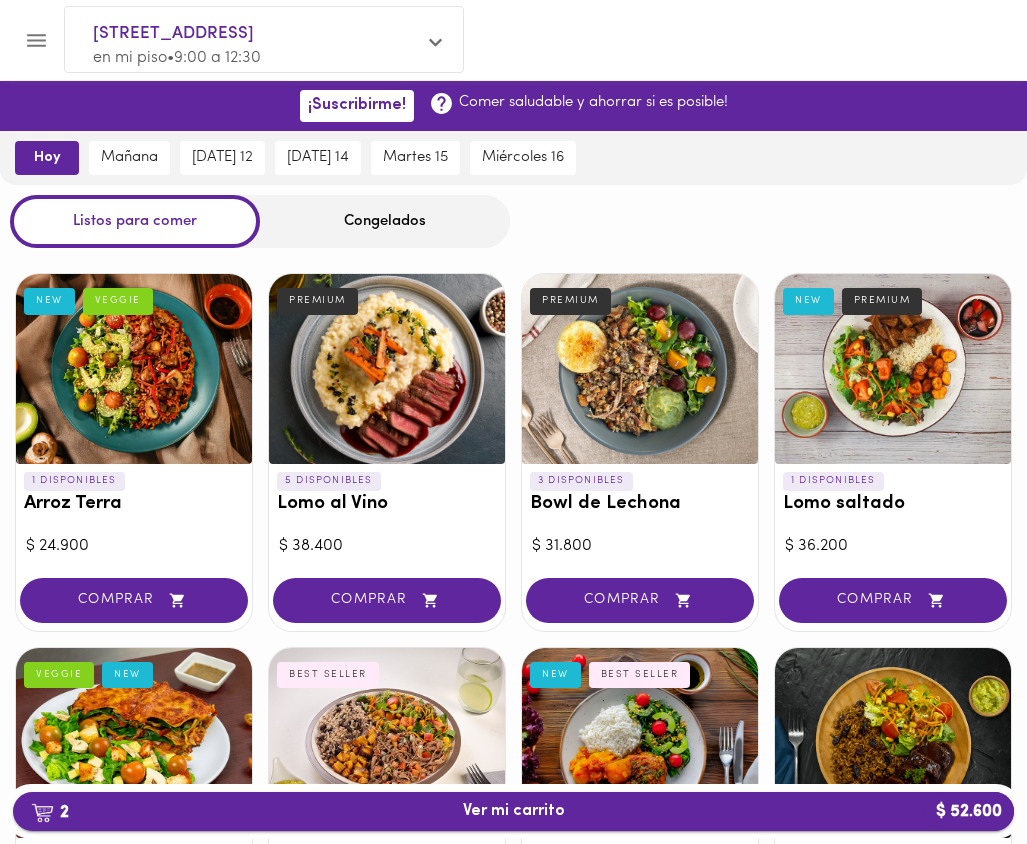 click on "2 Ver mi carrito $ 52.600" at bounding box center [513, 811] 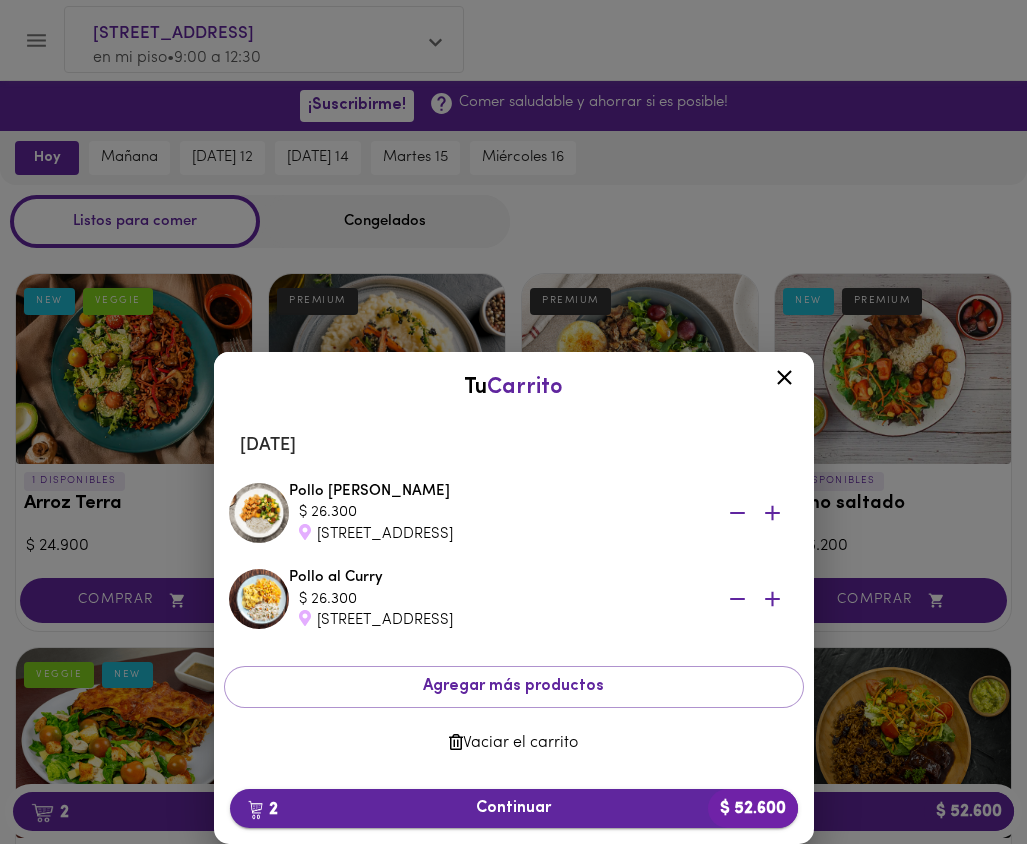 click on "2 Continuar $ 52.600" at bounding box center (514, 808) 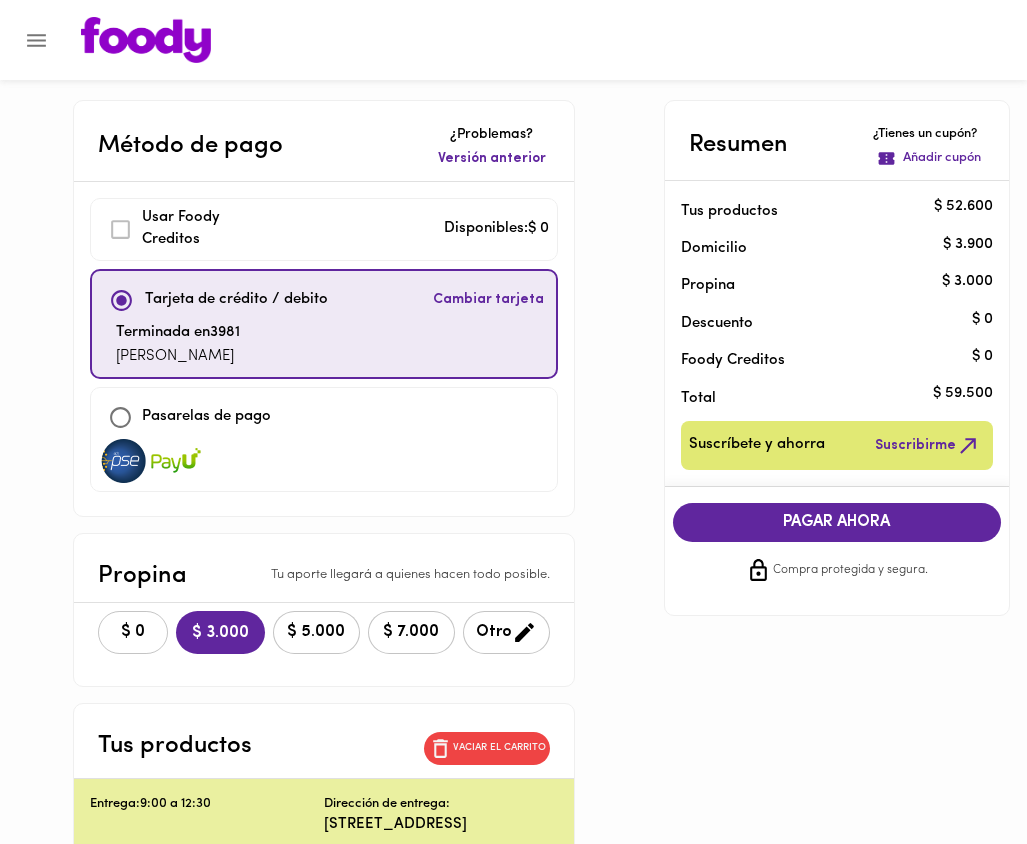 click on "$ 0" at bounding box center (133, 632) 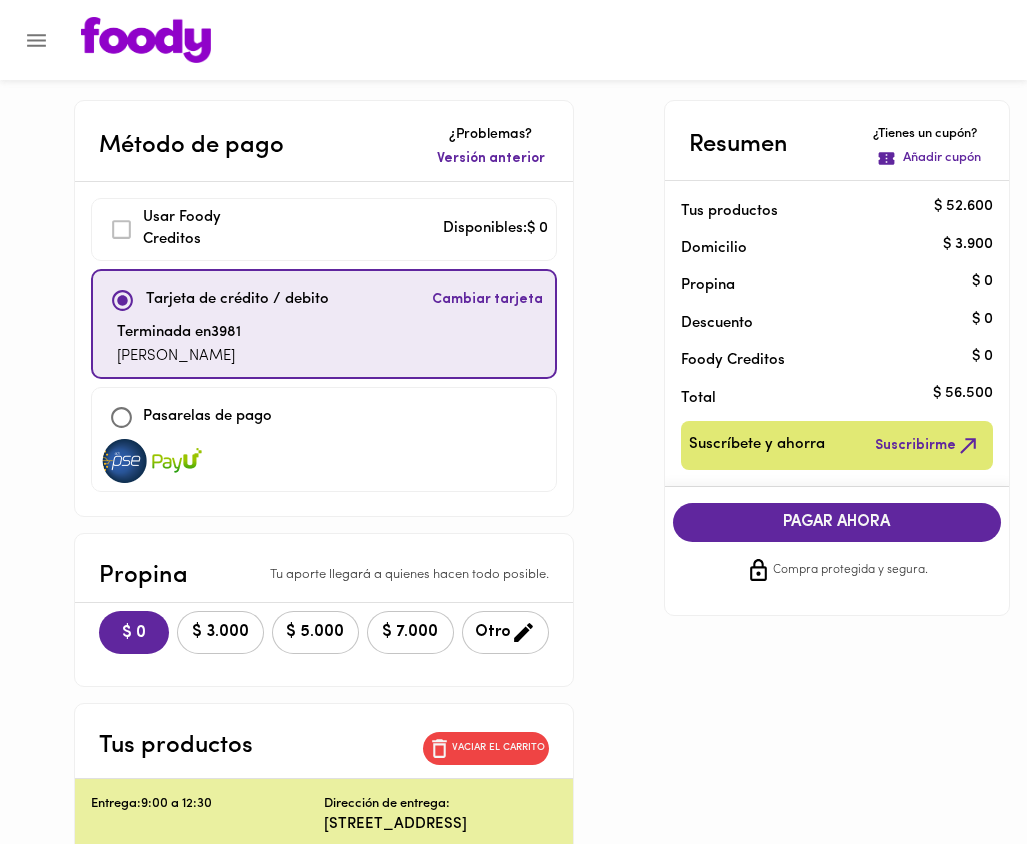 click on "PAGAR AHORA" at bounding box center (837, 522) 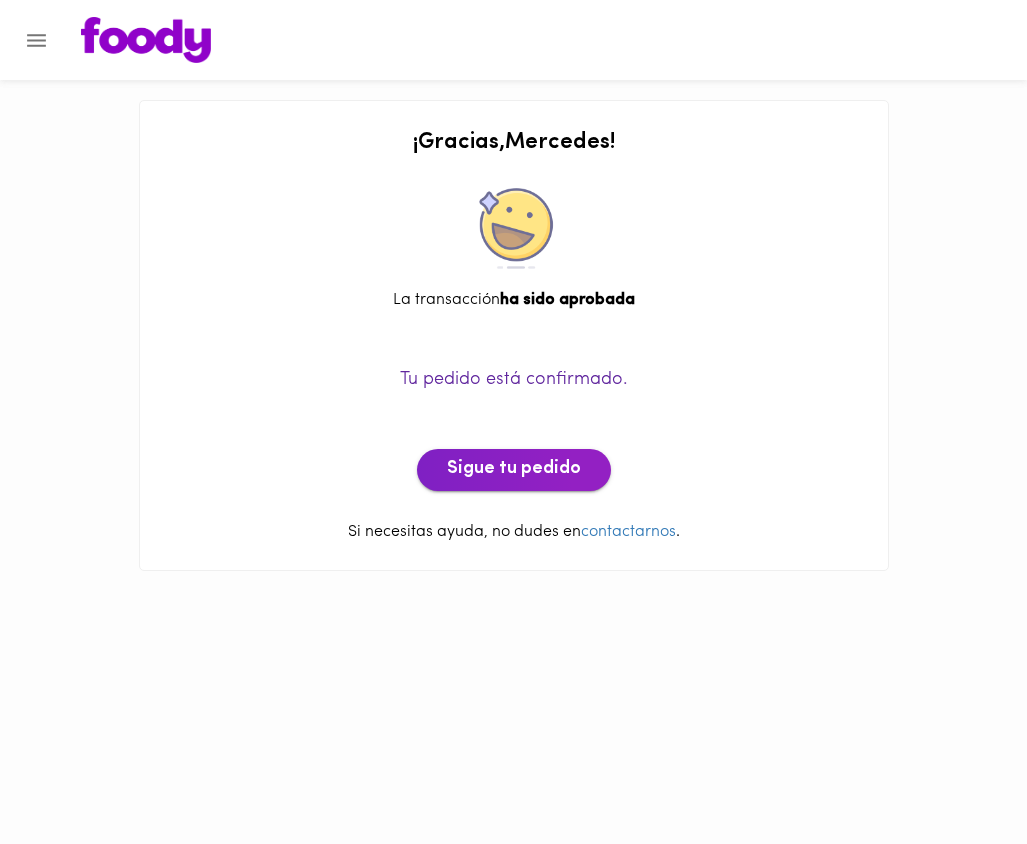 click on "Sigue tu pedido" at bounding box center (514, 470) 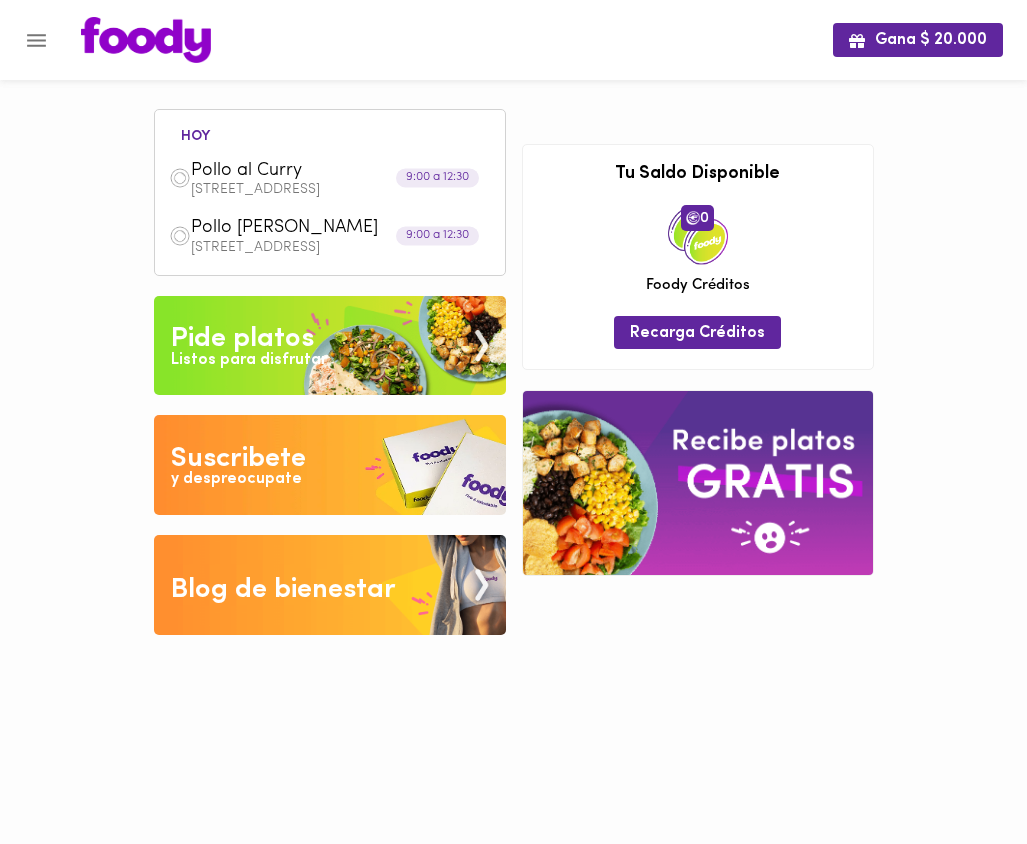 click 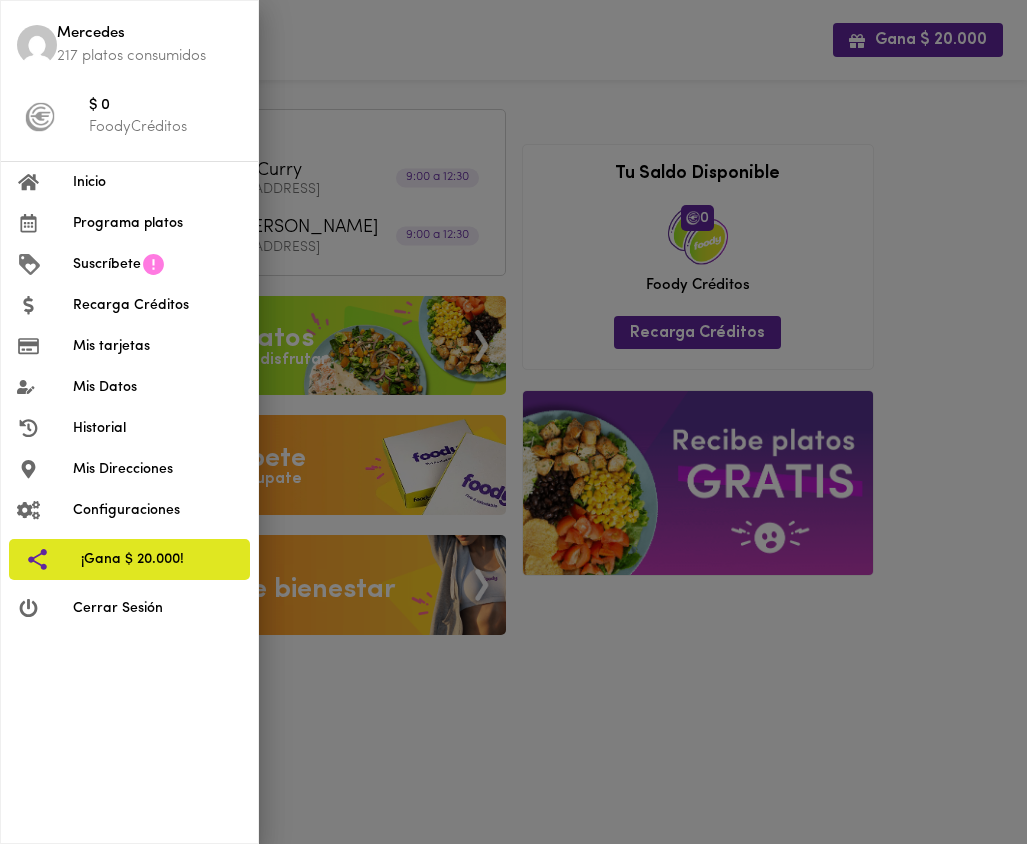 click on "Cerrar Sesión" at bounding box center (157, 608) 